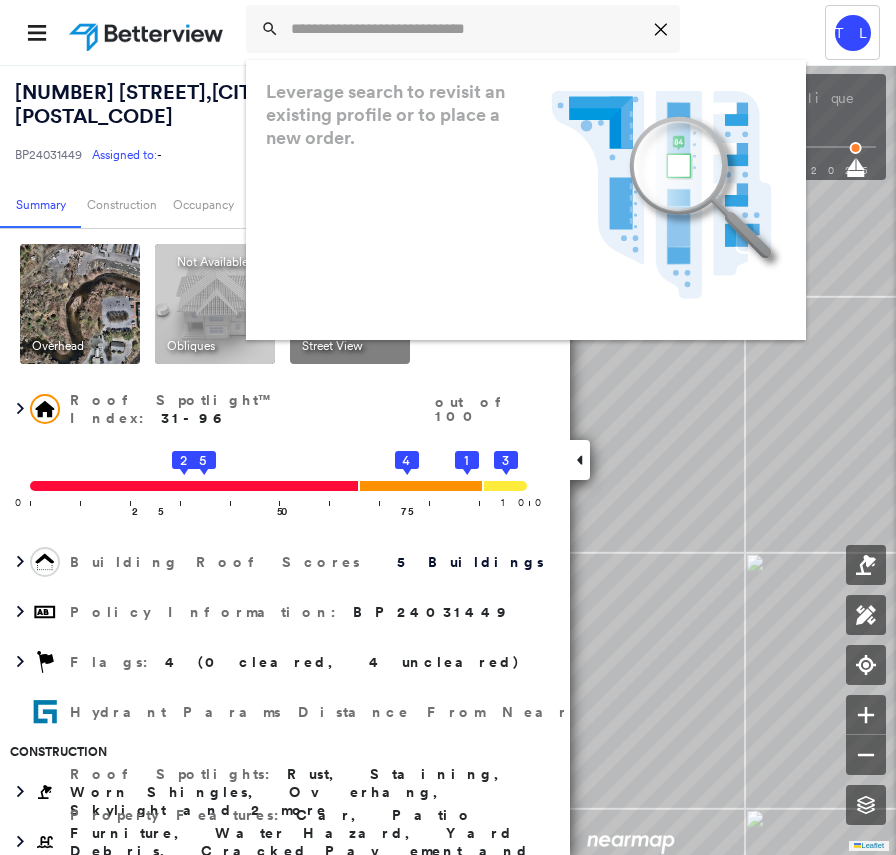 scroll, scrollTop: 0, scrollLeft: 0, axis: both 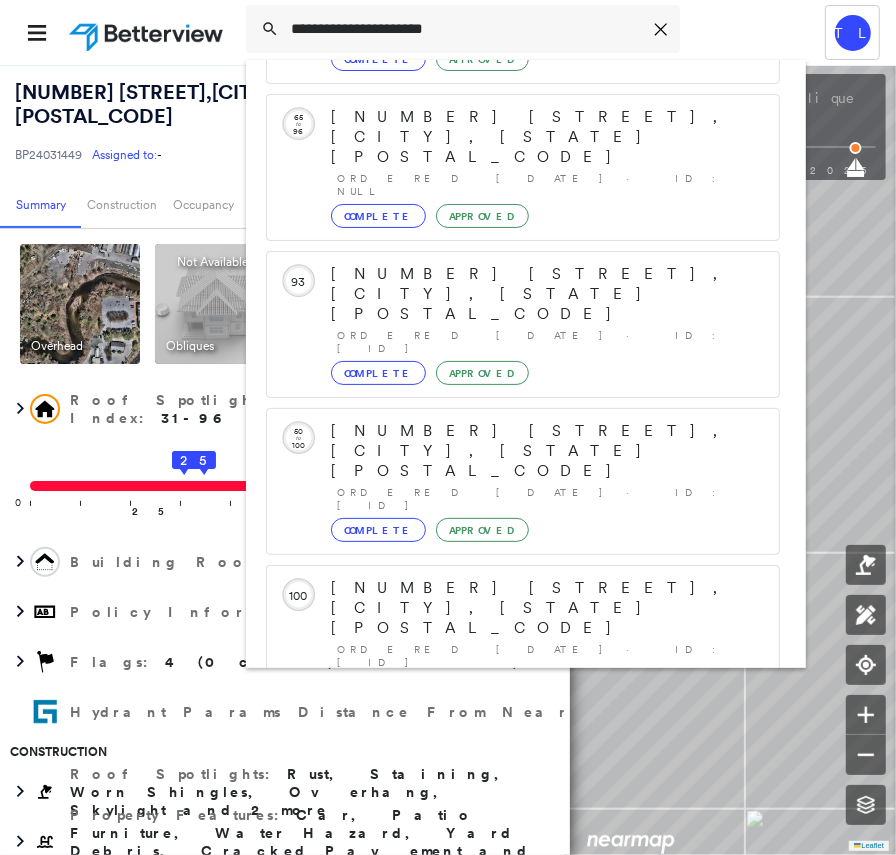 type on "**********" 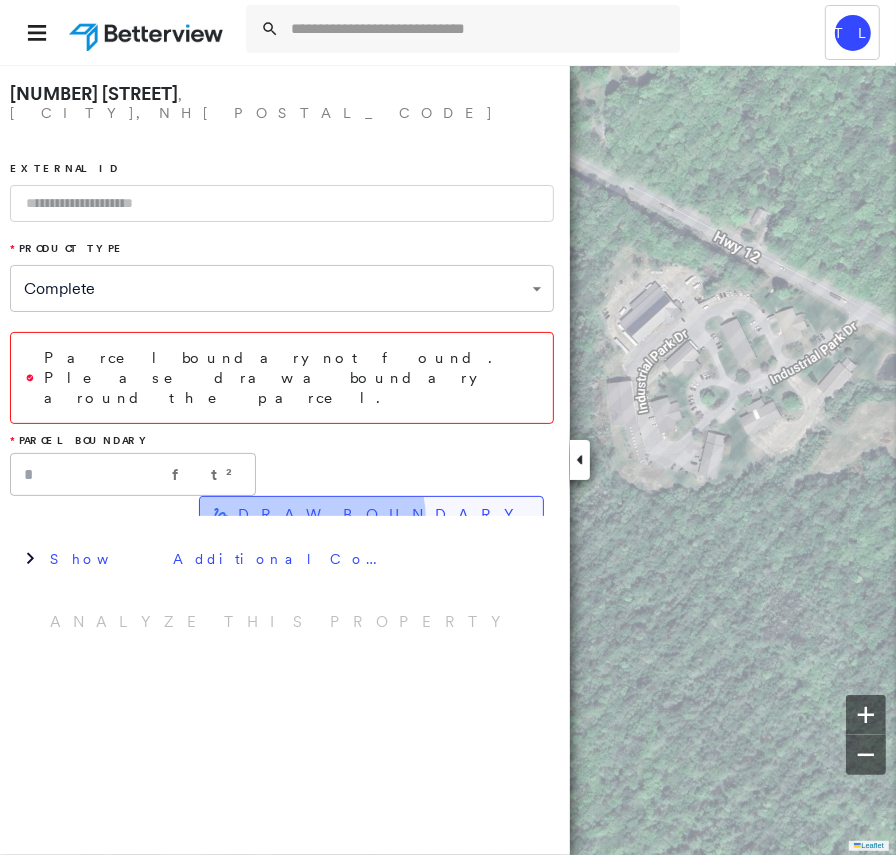 click on "DRAW BOUNDARY" at bounding box center (382, 515) 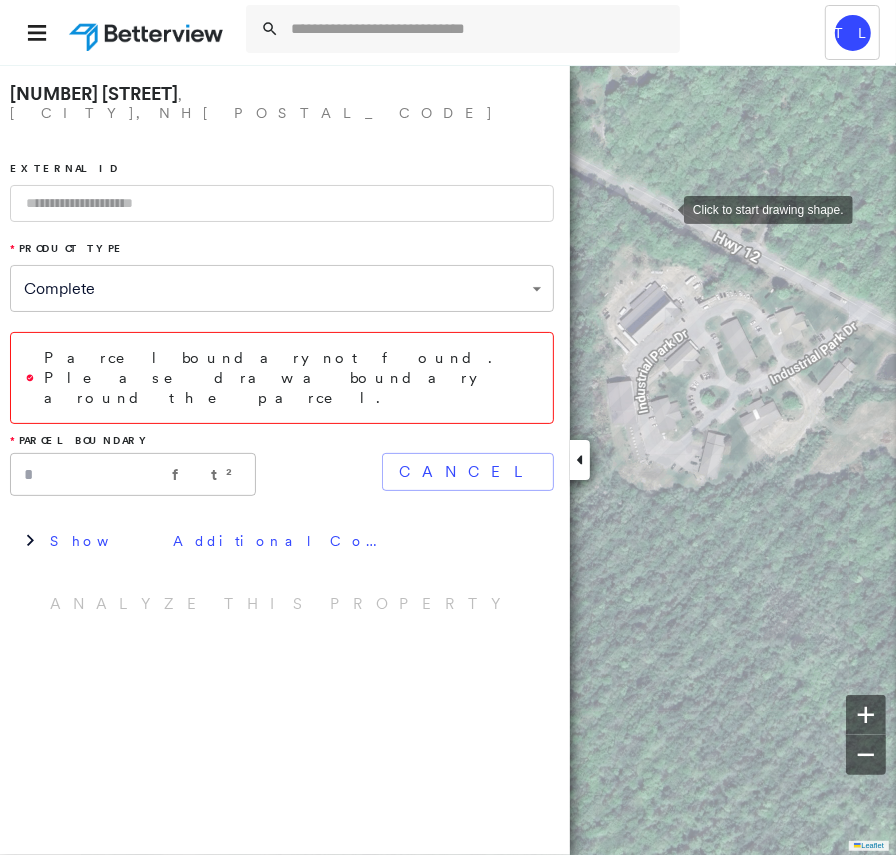 click at bounding box center (664, 208) 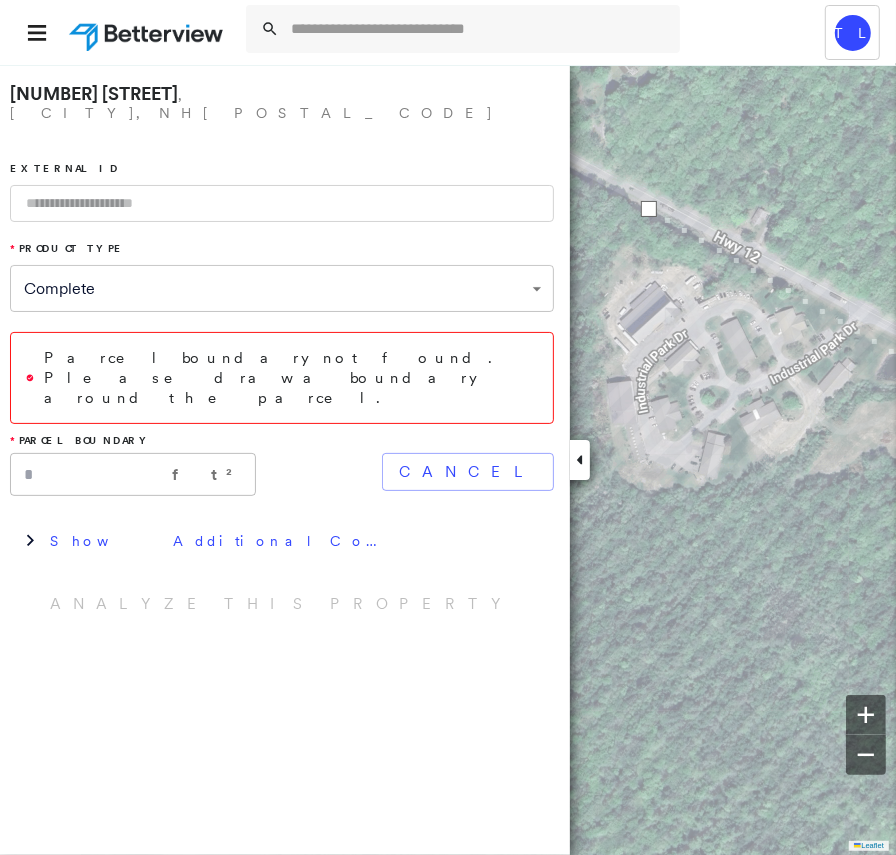 click at bounding box center [891, 350] 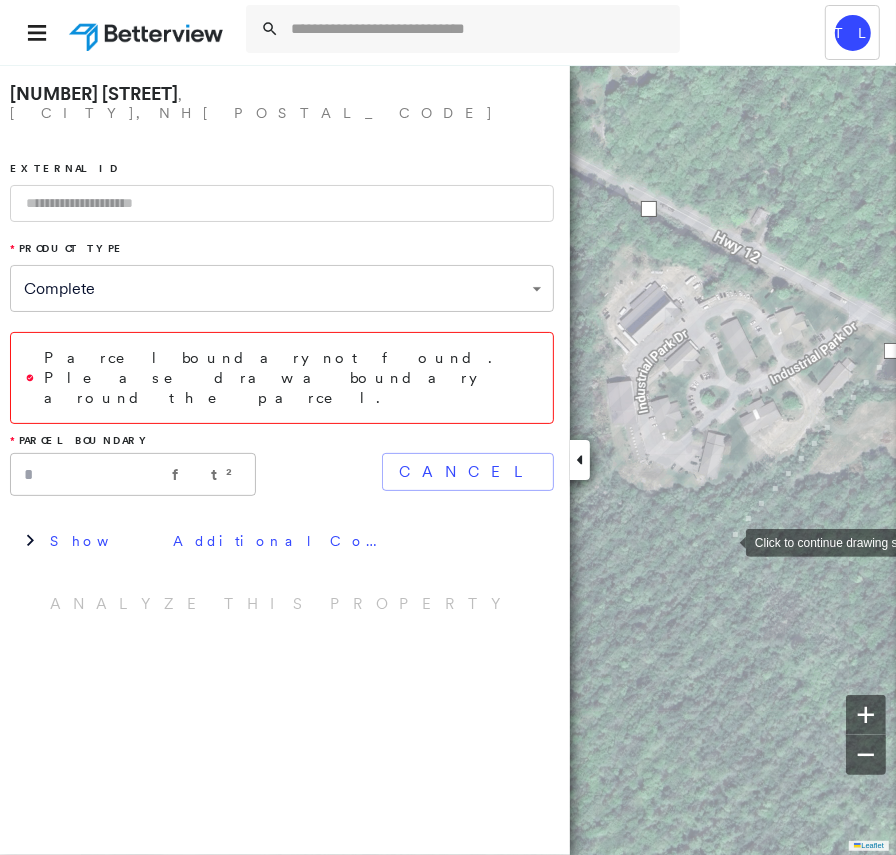 click at bounding box center (726, 541) 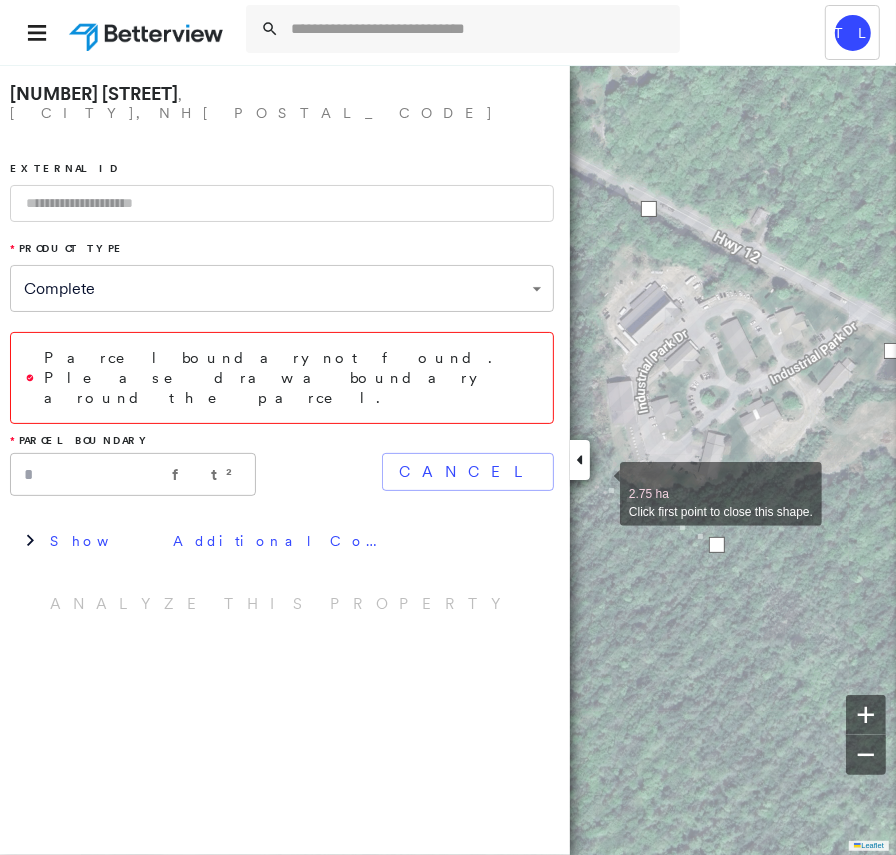 click at bounding box center [600, 483] 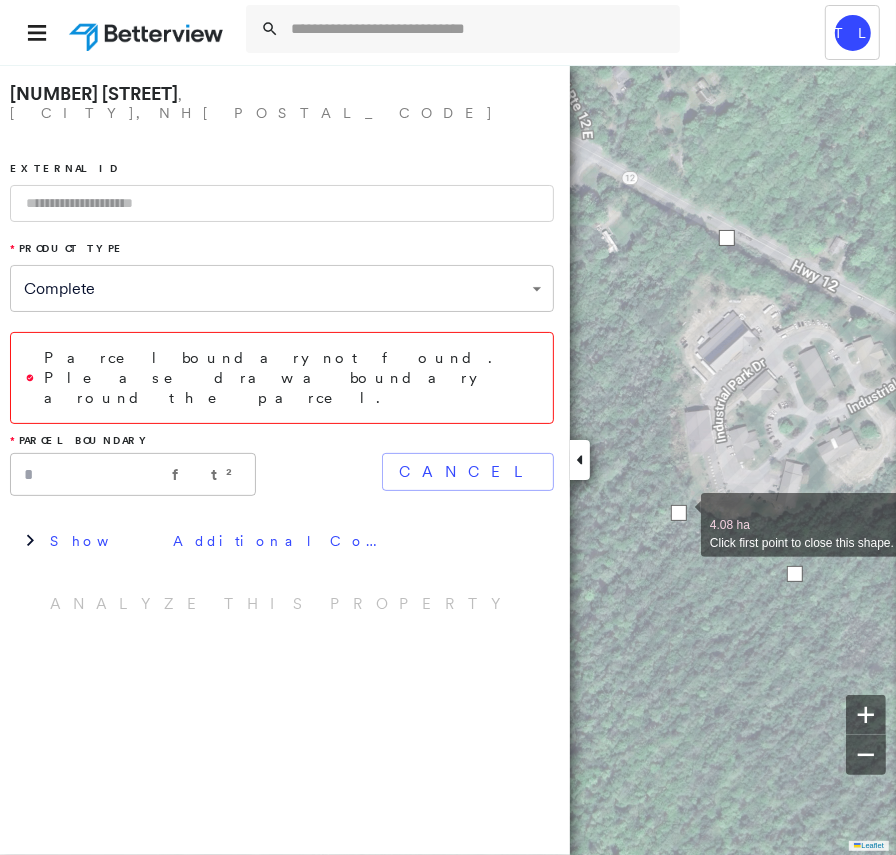 drag, startPoint x: 600, startPoint y: 483, endPoint x: 686, endPoint y: 517, distance: 92.47703 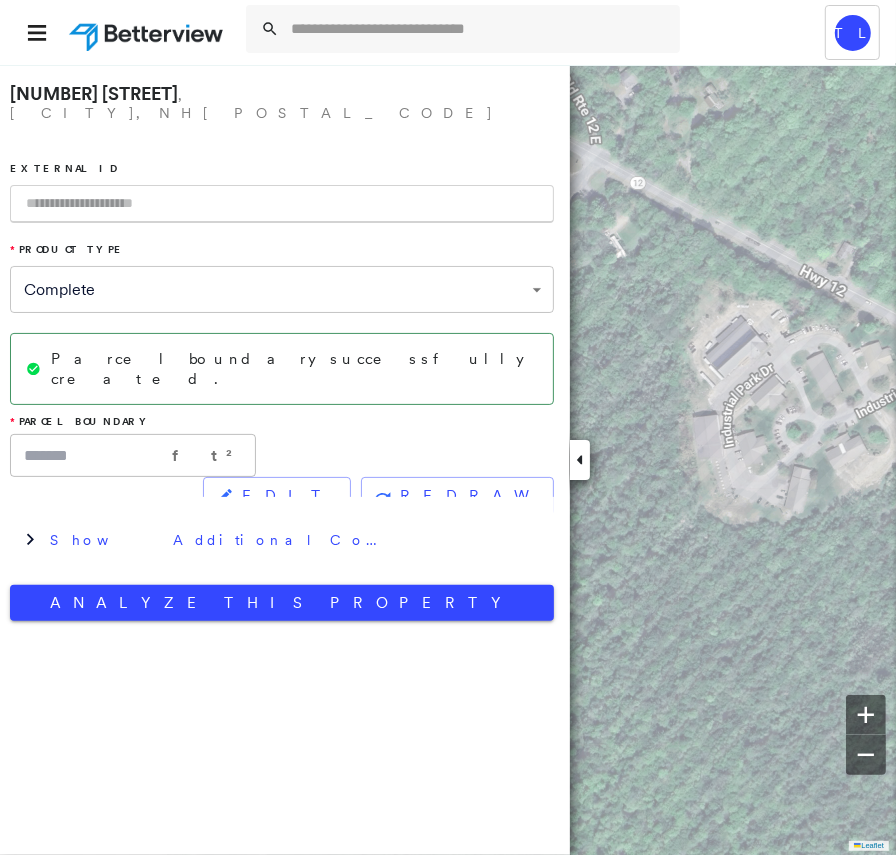click at bounding box center (282, 204) 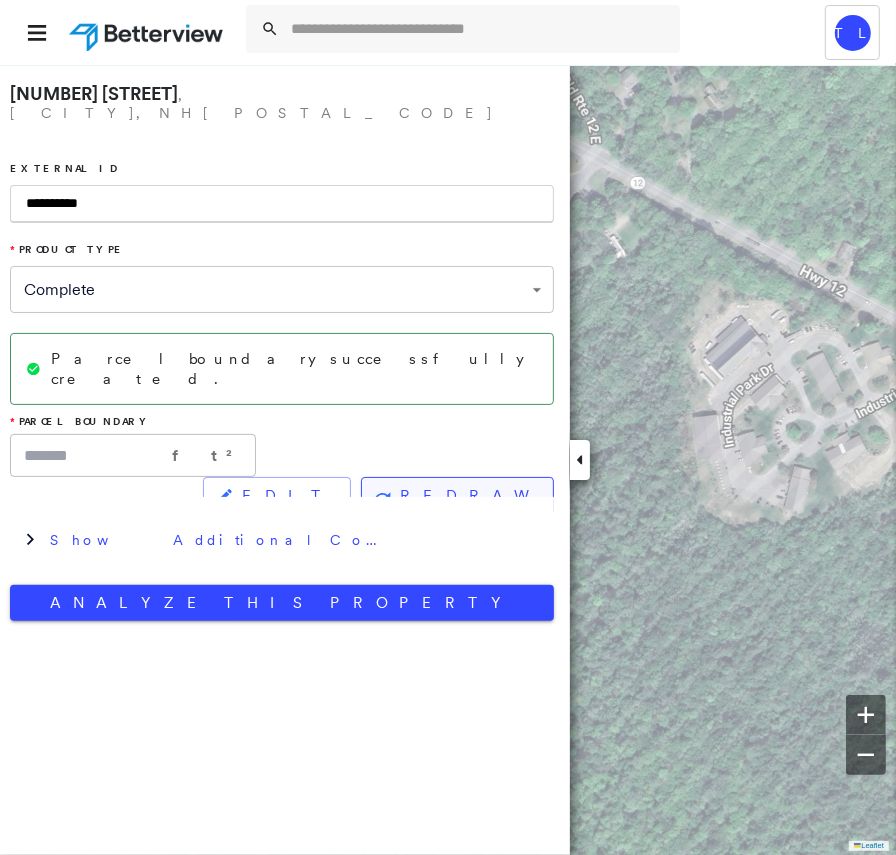 type on "**********" 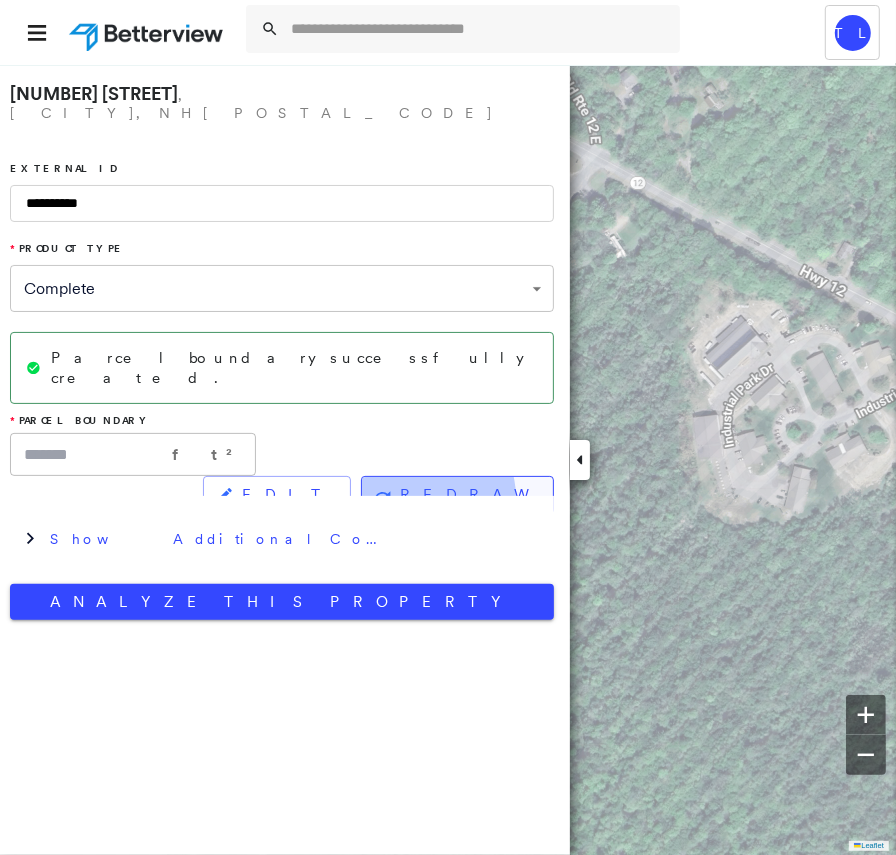 click on "REDRAW" at bounding box center [468, 495] 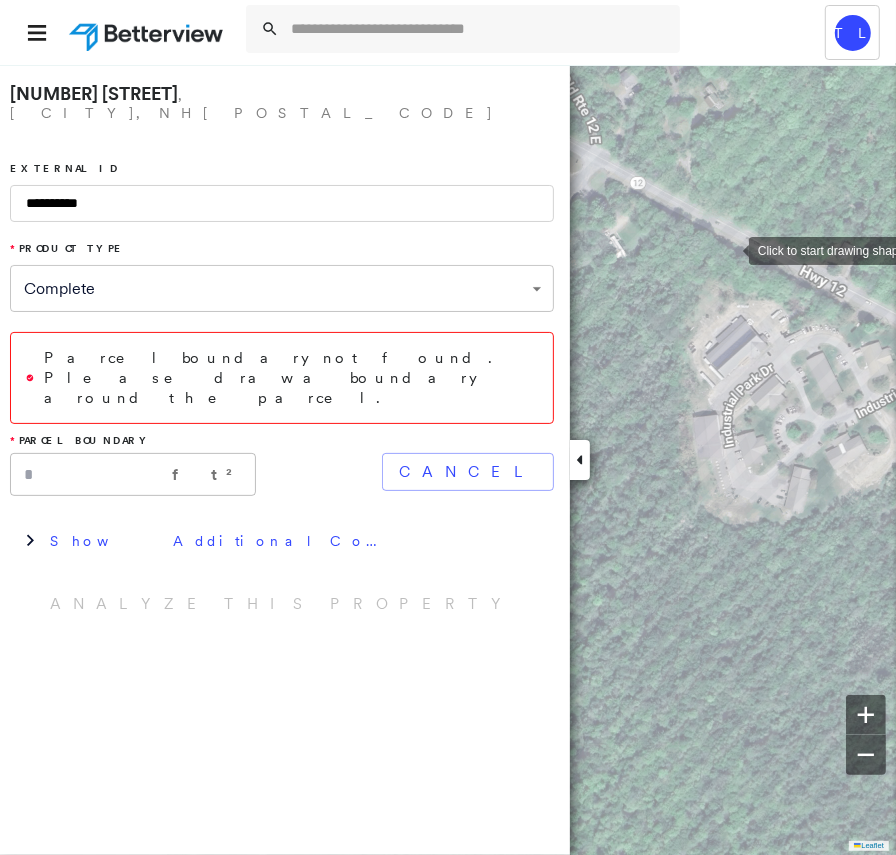 click at bounding box center [729, 249] 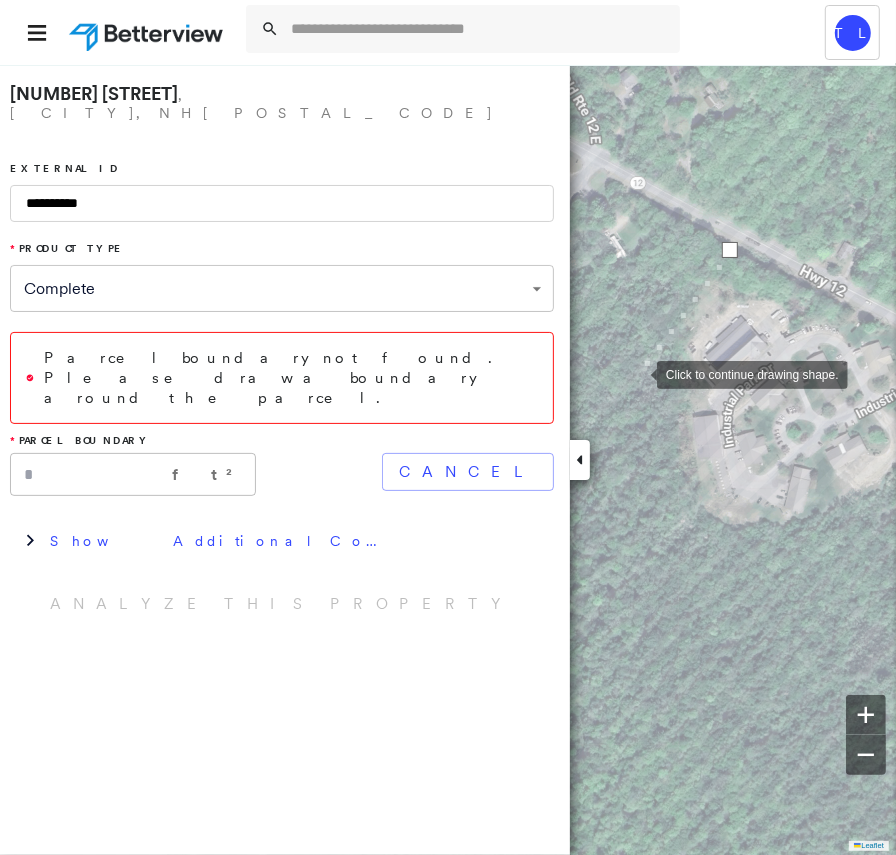click at bounding box center (637, 373) 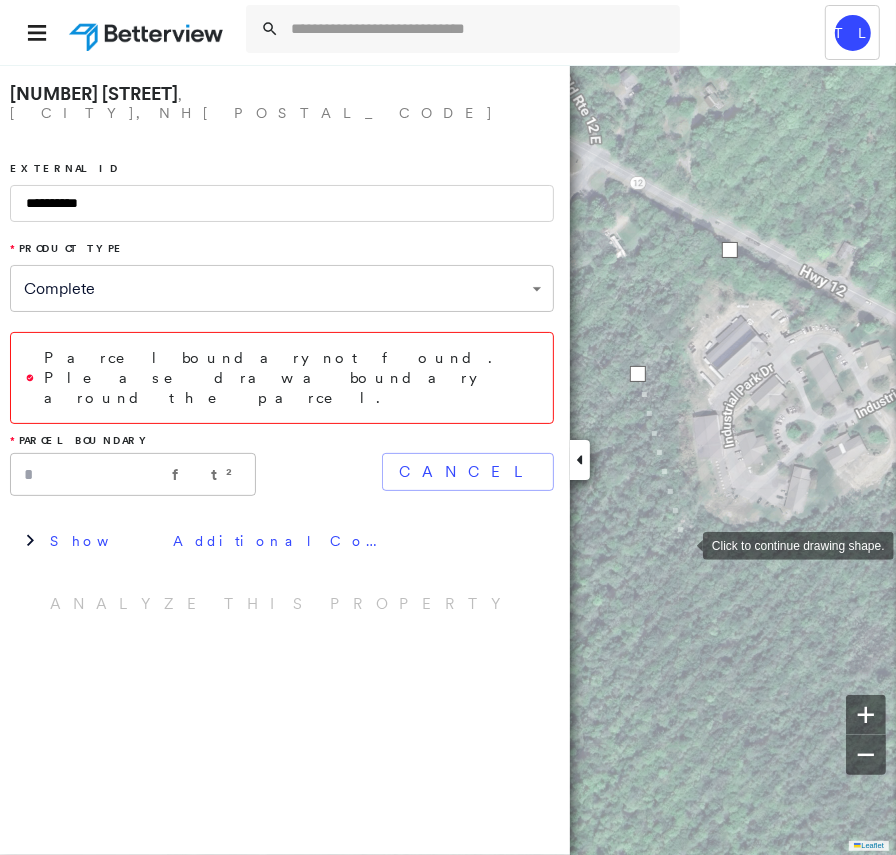 click at bounding box center [683, 544] 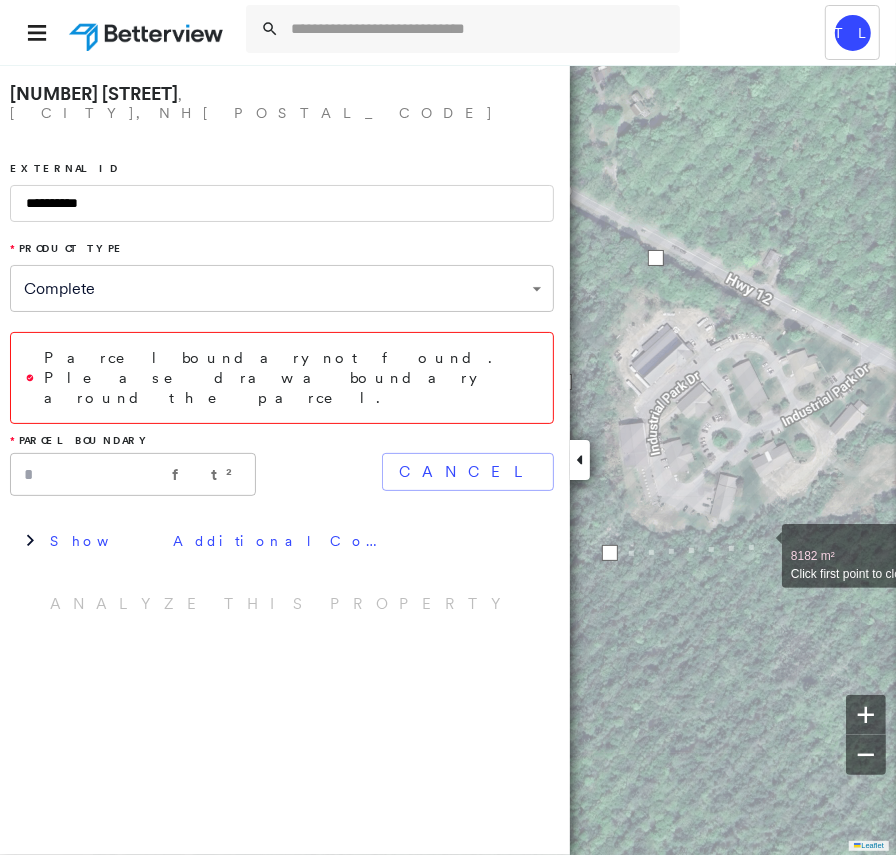 drag, startPoint x: 840, startPoint y: 537, endPoint x: 766, endPoint y: 545, distance: 74.431175 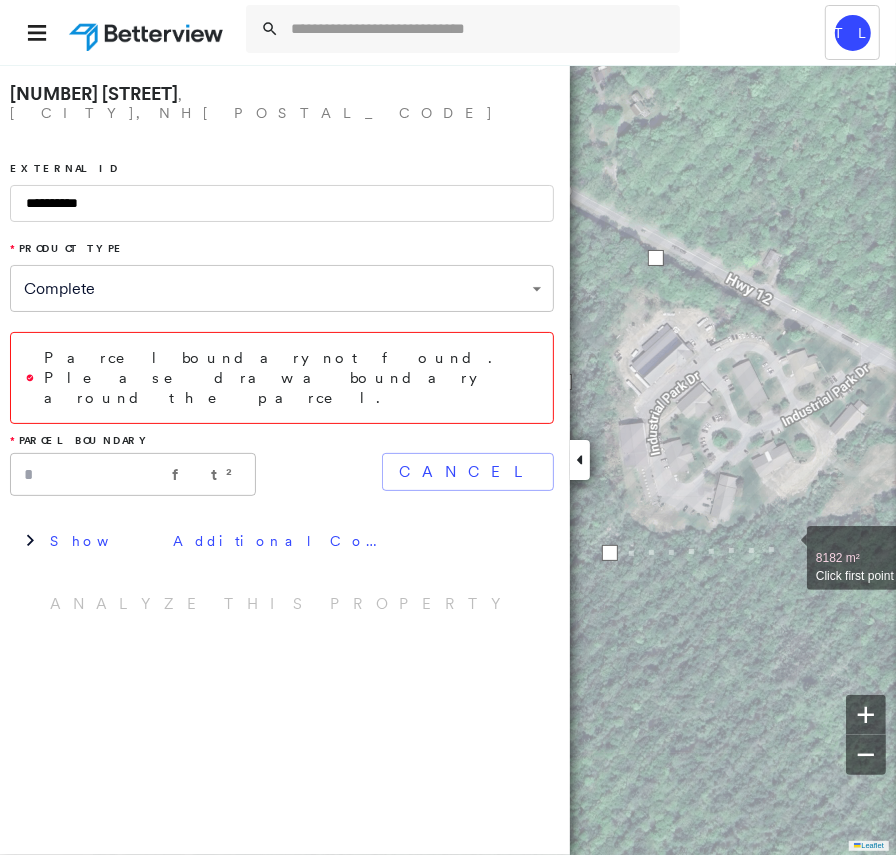 click at bounding box center [787, 547] 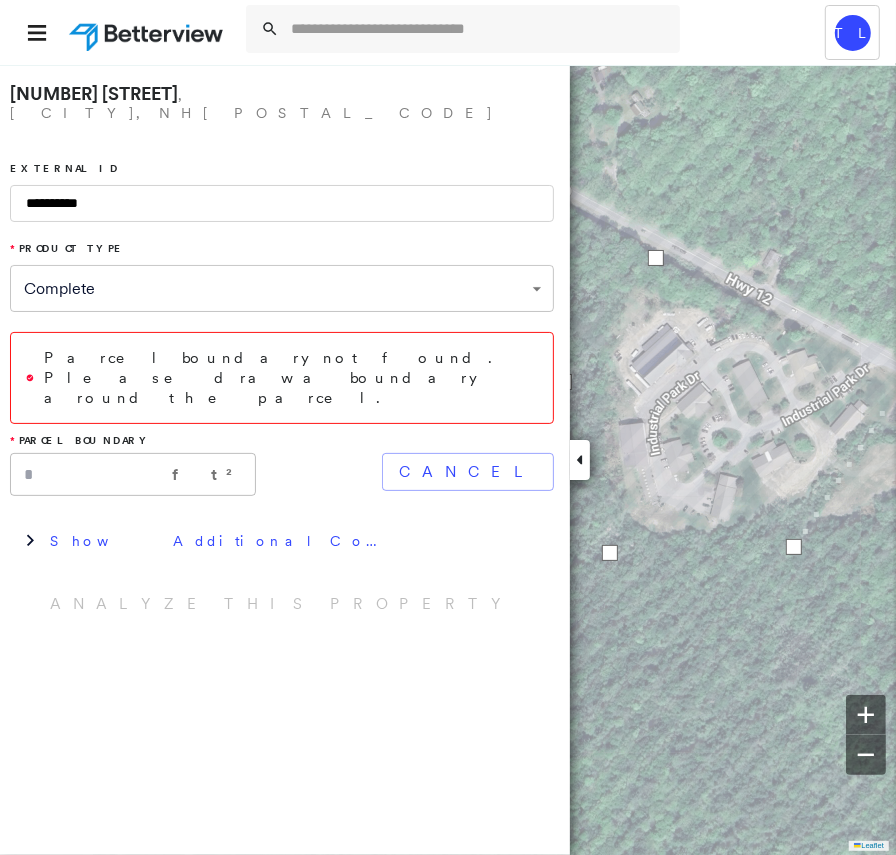 click at bounding box center [885, 405] 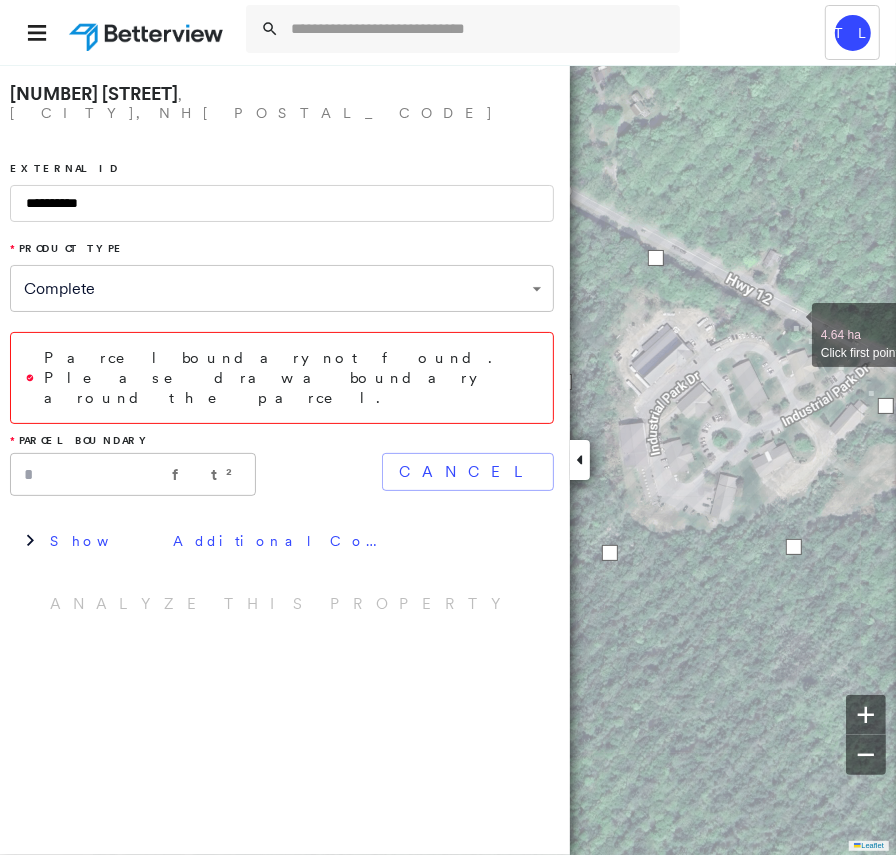 click at bounding box center [792, 324] 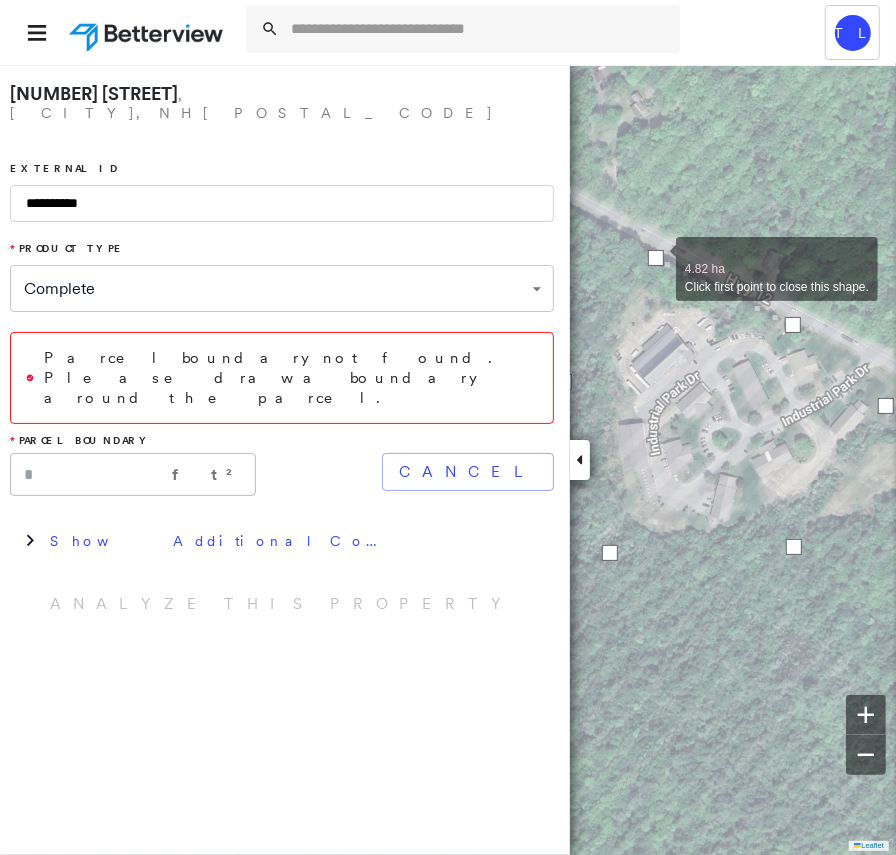 click at bounding box center (656, 258) 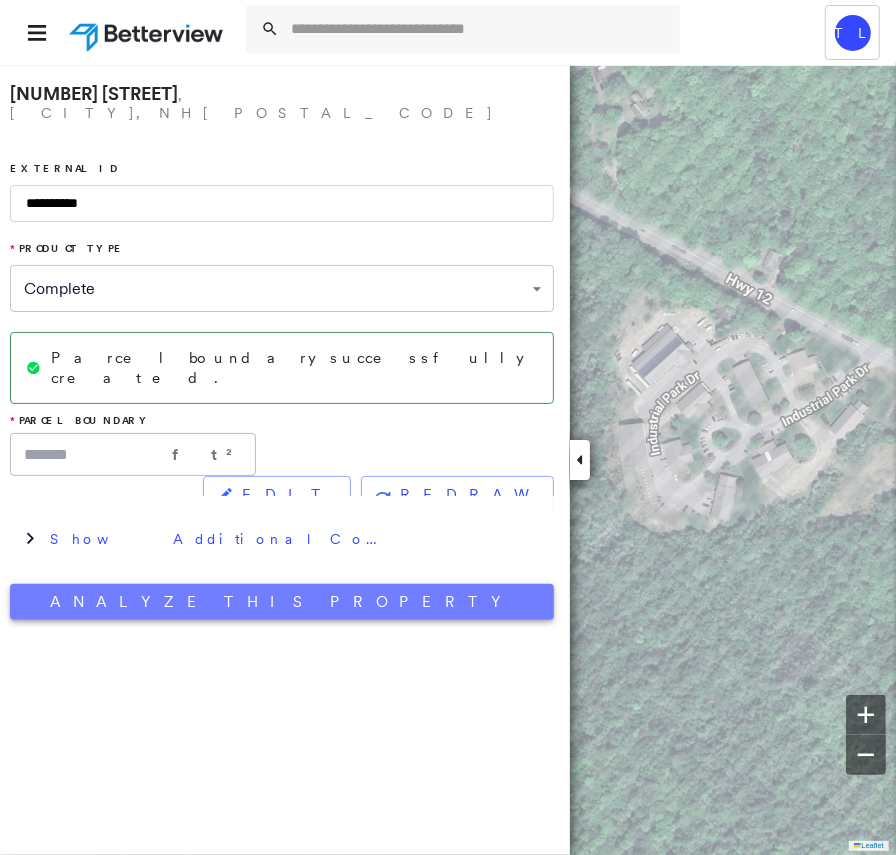 click on "Analyze This Property" at bounding box center (282, 602) 